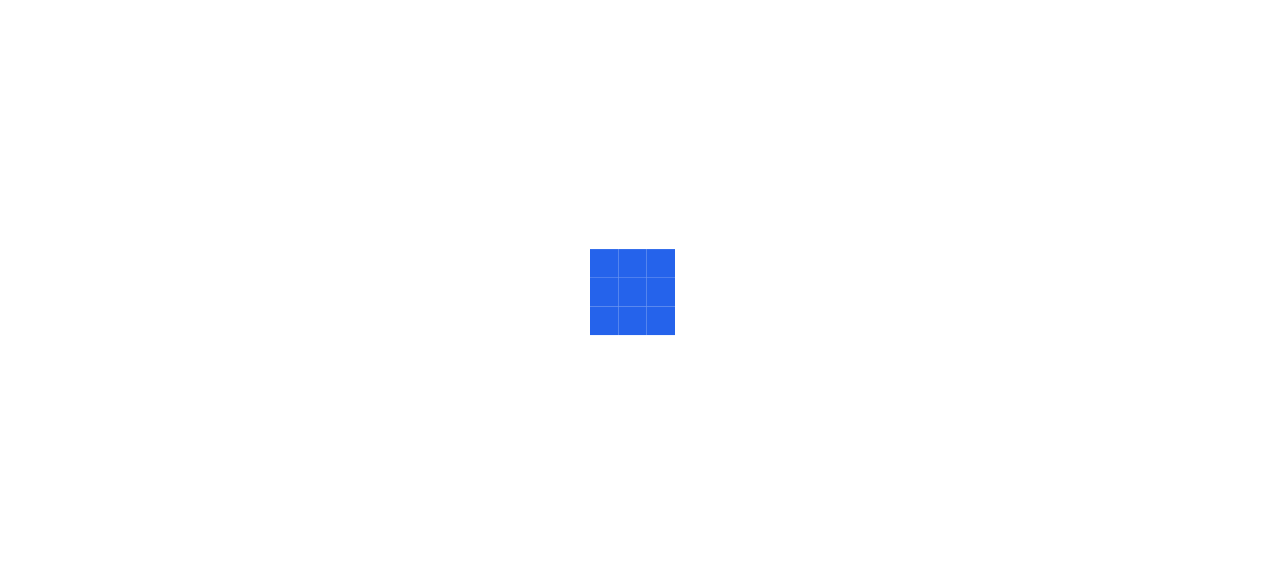 scroll, scrollTop: 0, scrollLeft: 0, axis: both 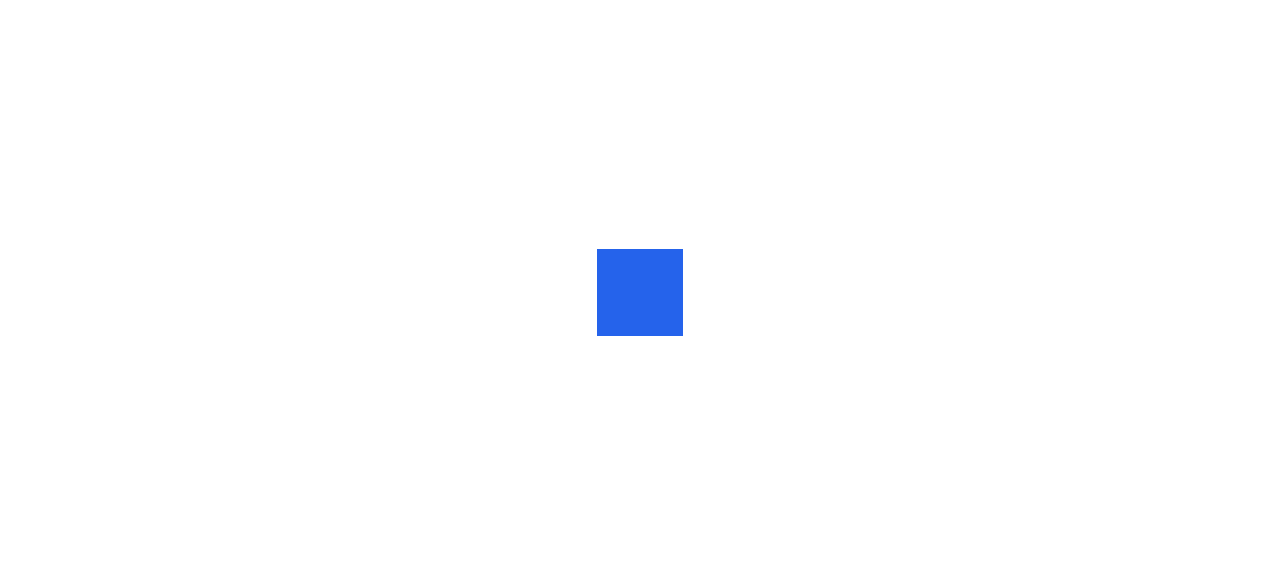 click at bounding box center (640, 292) 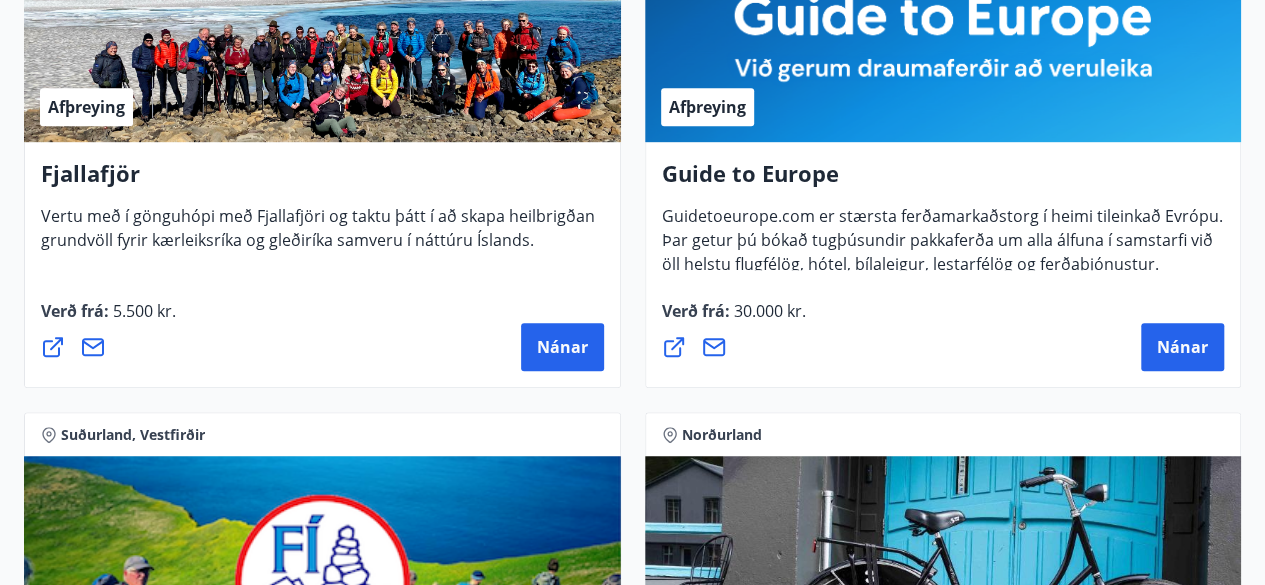 scroll, scrollTop: 0, scrollLeft: 0, axis: both 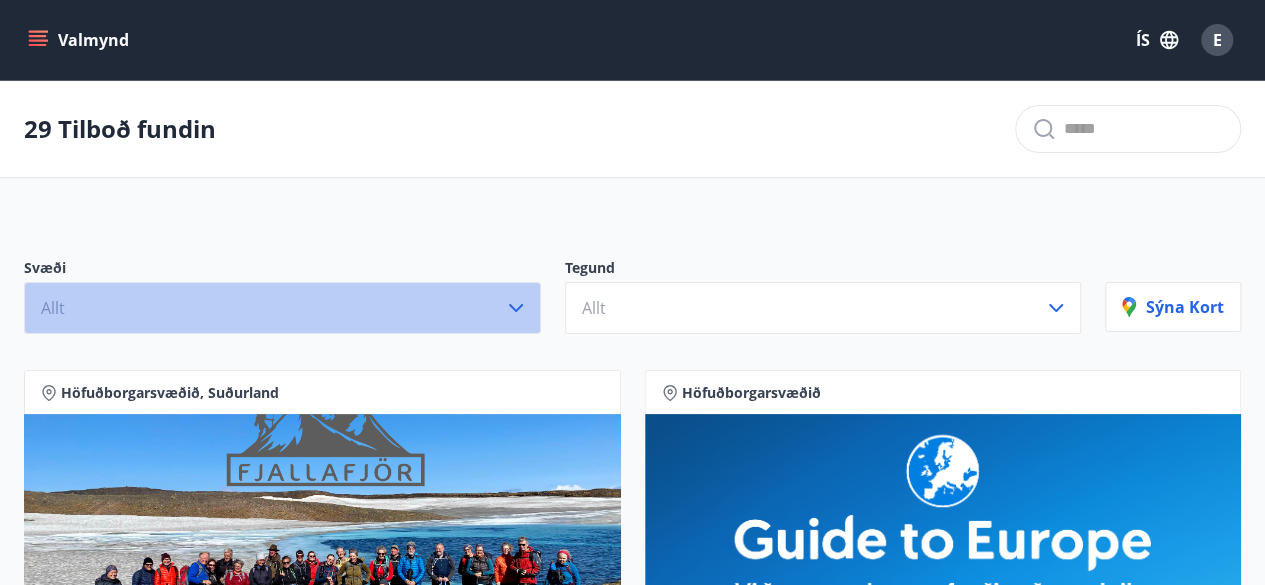 click 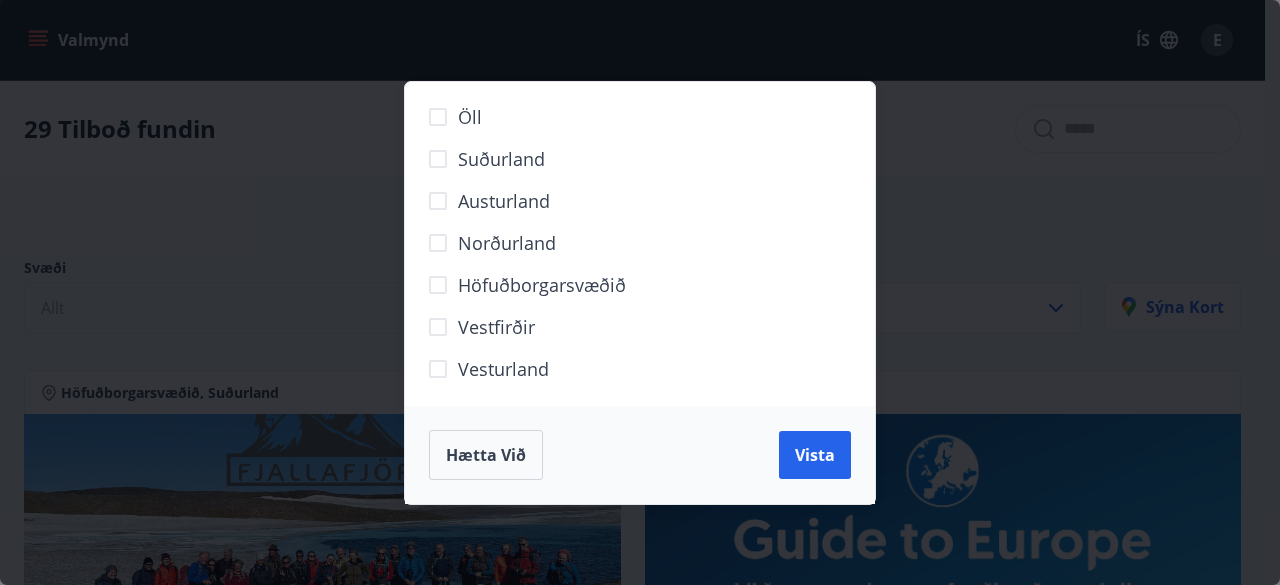 click on "Norðurland" at bounding box center (507, 243) 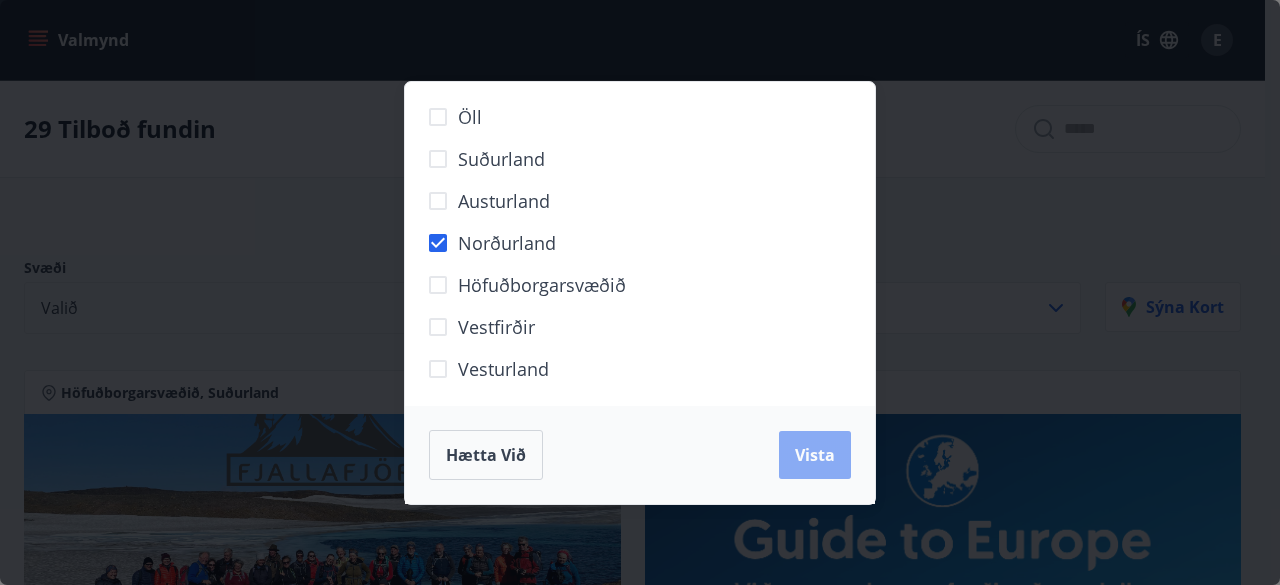click on "Vista" at bounding box center [815, 455] 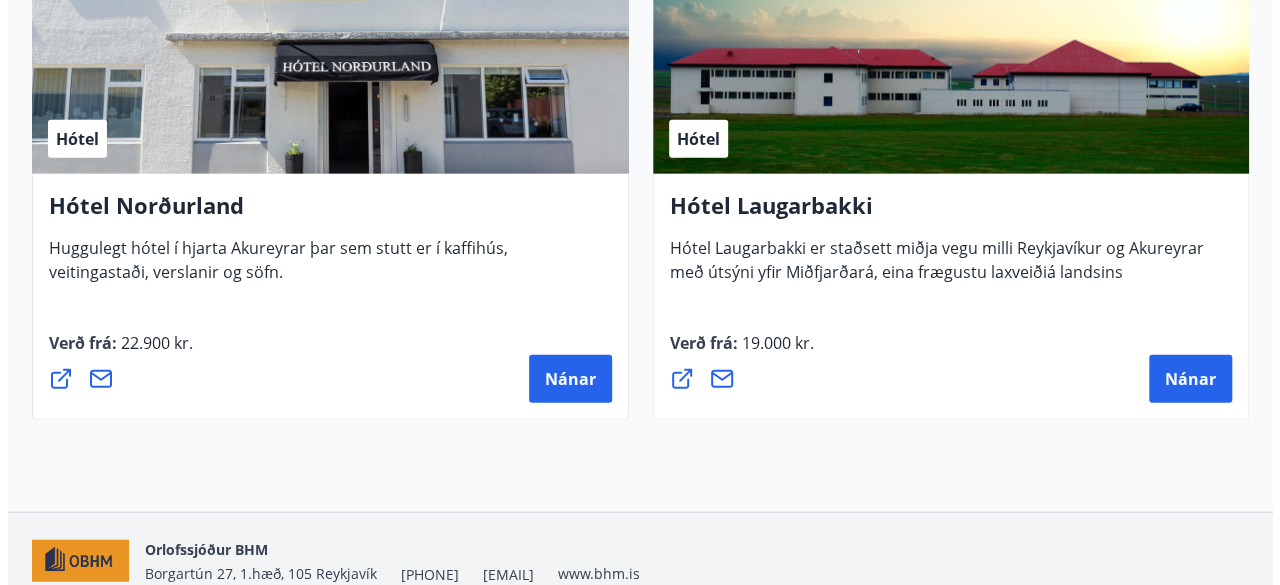 scroll, scrollTop: 2327, scrollLeft: 0, axis: vertical 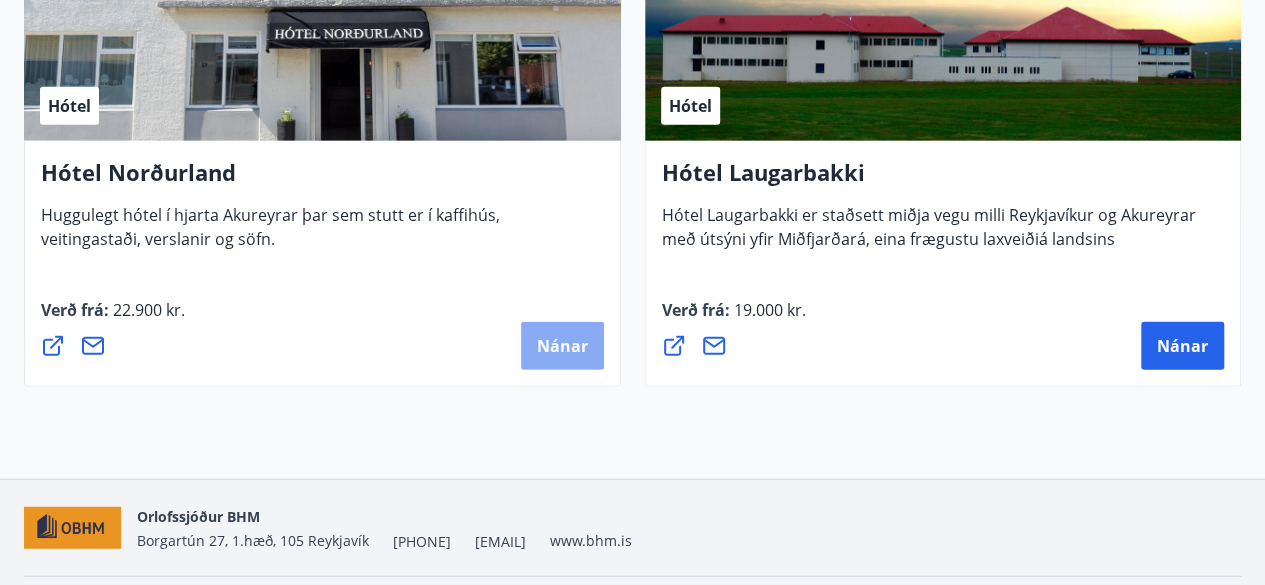click on "Nánar" at bounding box center (562, 346) 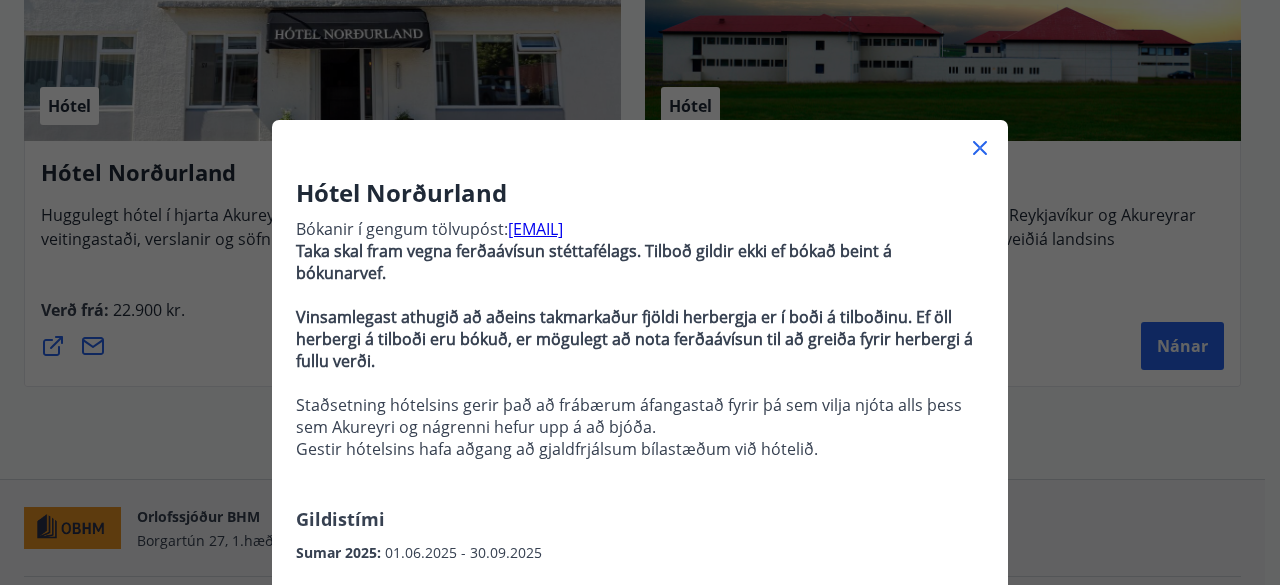 click on "Bókanir í gengum tölvupóst:    [EMAIL]
Taka skal fram vegna ferðaávísun stéttafélags. Tilboð gildir ekki ef bókað beint á bókunarvef.
Vinsamlegast athugið að aðeins takmarkaður fjöldi herbergja er í boði á tilboðinu. Ef öll herbergi á tilboði eru bókuð, er mögulegt að nota ferðaávísun til að greiða fyrir herbergi á fullu verði.
Staðsetning hótelsins gerir það að frábærum áfangastað fyrir þá sem vilja njóta alls þess sem Akureyri og nágrenni hefur upp á að bjóða.
Gestir hótelsins hafa aðgang að  gjaldfrjálsum bílastæðum við hótelið." at bounding box center (640, 358) 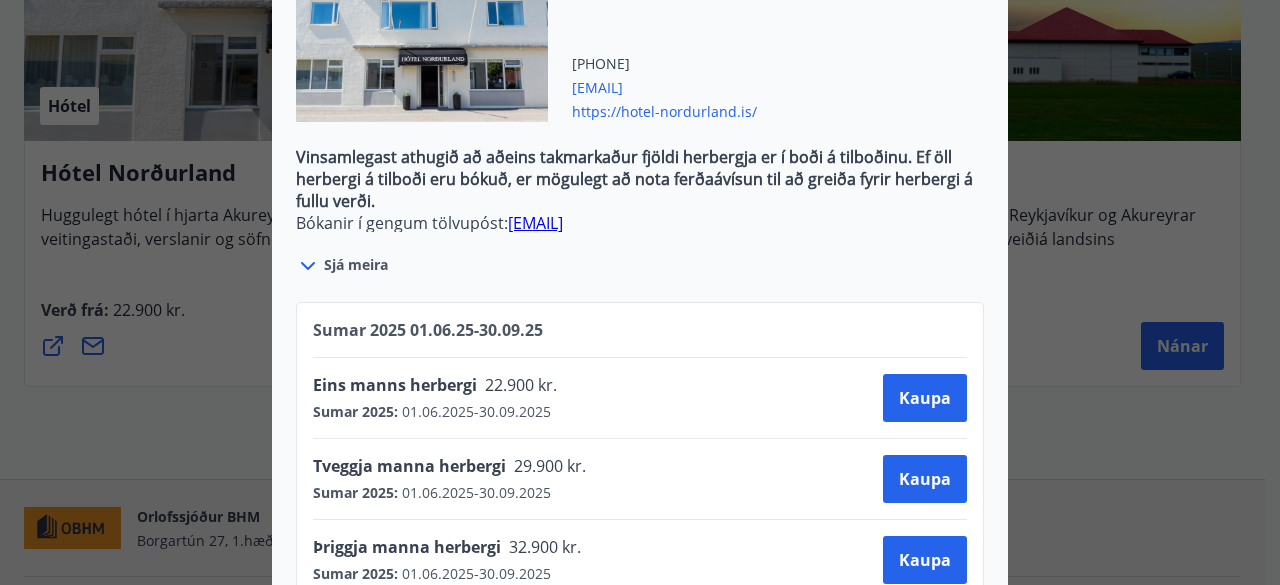 scroll, scrollTop: 791, scrollLeft: 0, axis: vertical 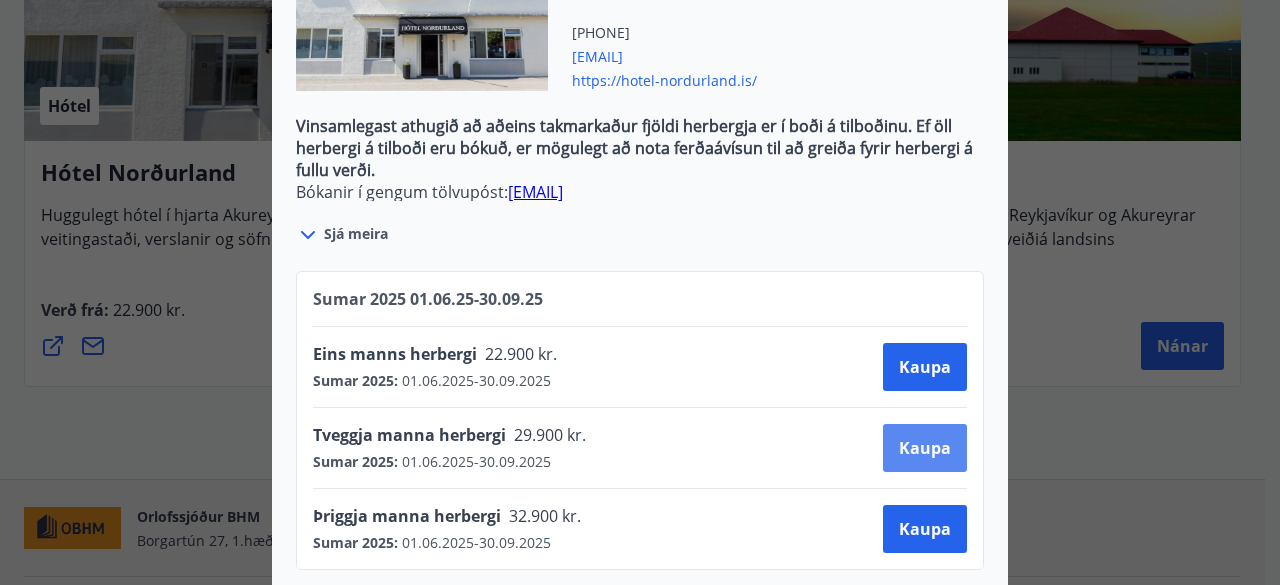click on "Kaupa" at bounding box center (925, 448) 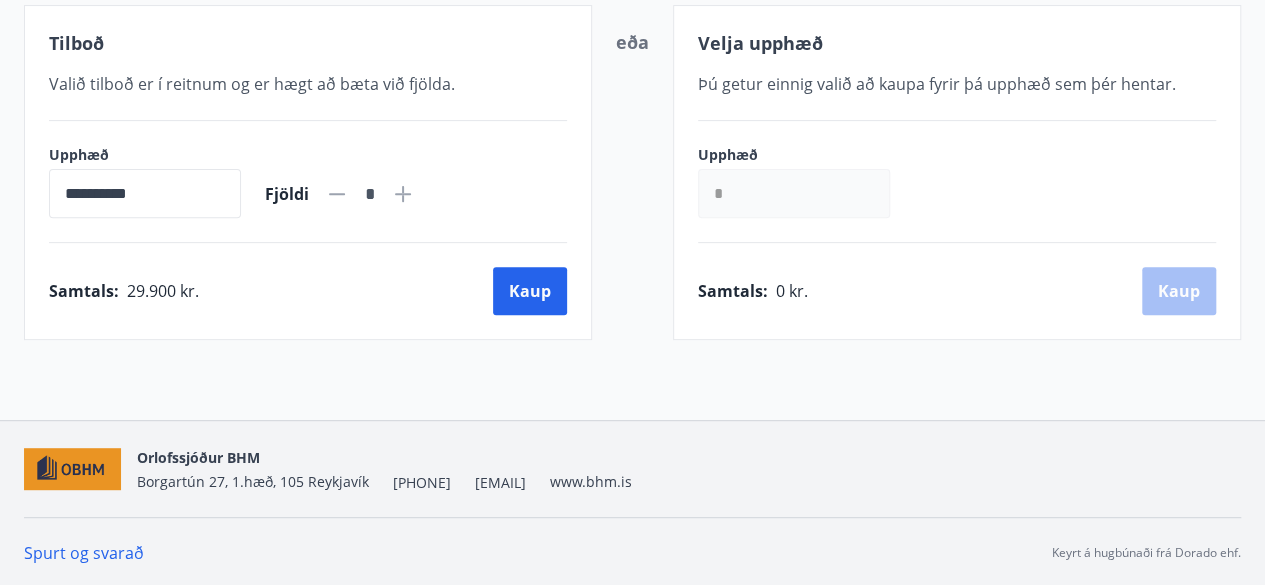 scroll, scrollTop: 419, scrollLeft: 0, axis: vertical 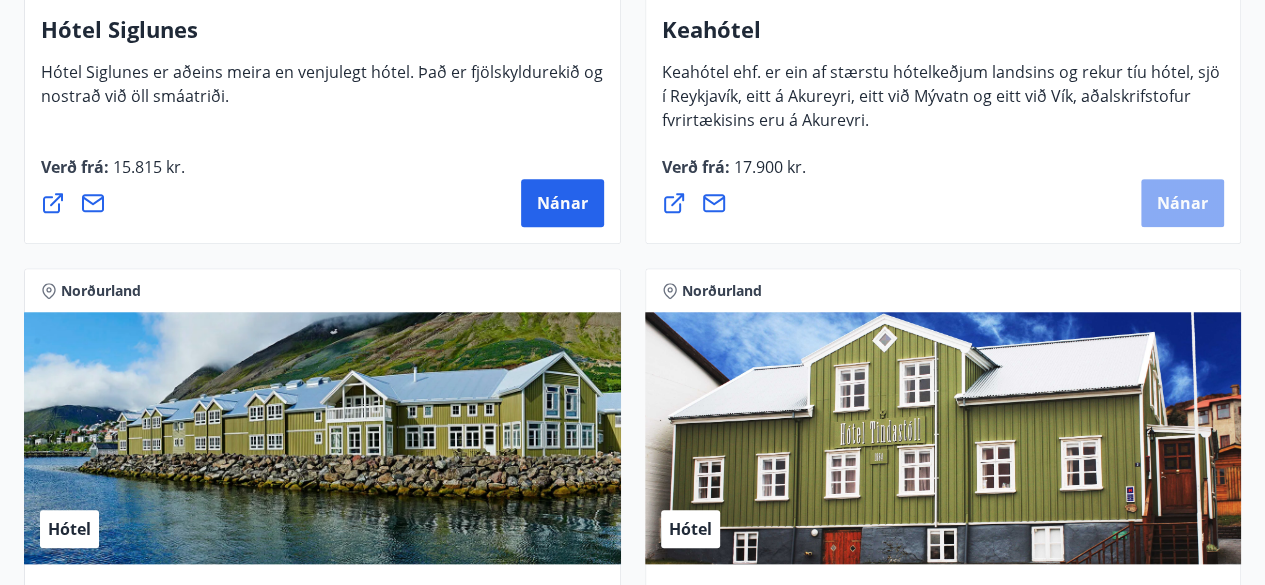 click on "Nánar" at bounding box center (1182, 203) 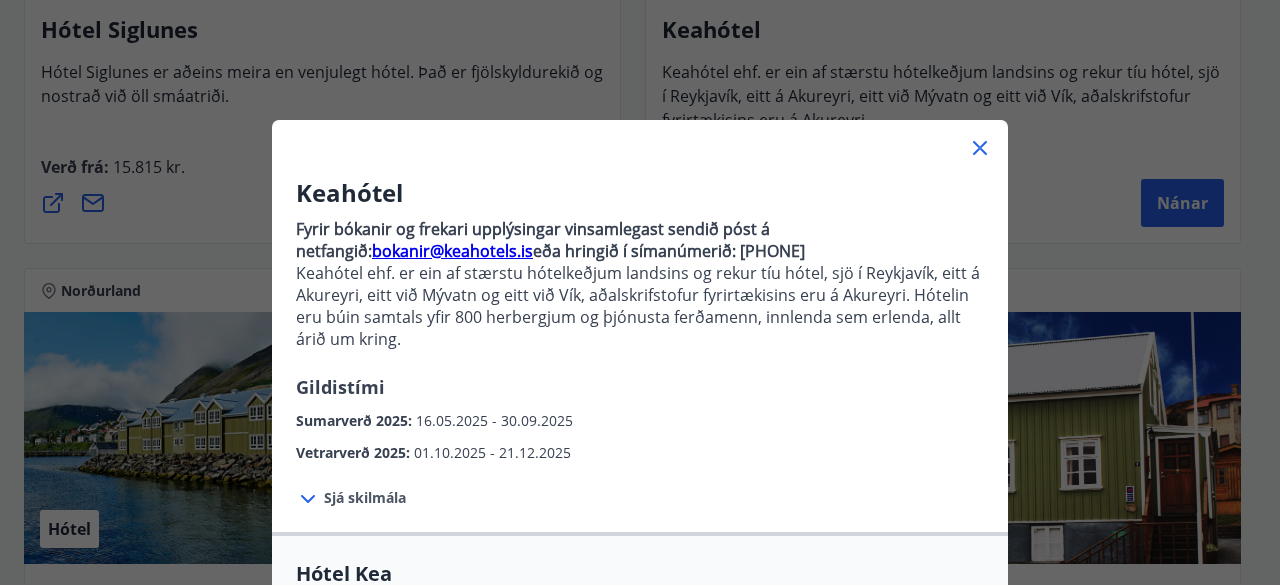 click on "Fyrir bókanir og frekari upplýsingar vinsamlegast sendið póst á netfangið:  [EMAIL]  eða hringið í símanúmerið: [PHONE]
er ein af stærstu hótelkeðjum landsins og rekur tíu hótel, sjö í Reykjavík, eitt á Akureyri, eitt við Mývatn og eitt við Vík, aðalskrifstofur fyrirtækisins eru á Akureyri. Hótelin eru búin samtals yfir 800 herbergjum og þjónusta ferðamenn, innlenda sem erlenda, allt árið um kring.
Gildistími Sumarverð 2025 : [DATE] - [DATE] Vetrarverð 2025 : [DATE] - [DATE]" at bounding box center [640, 320] 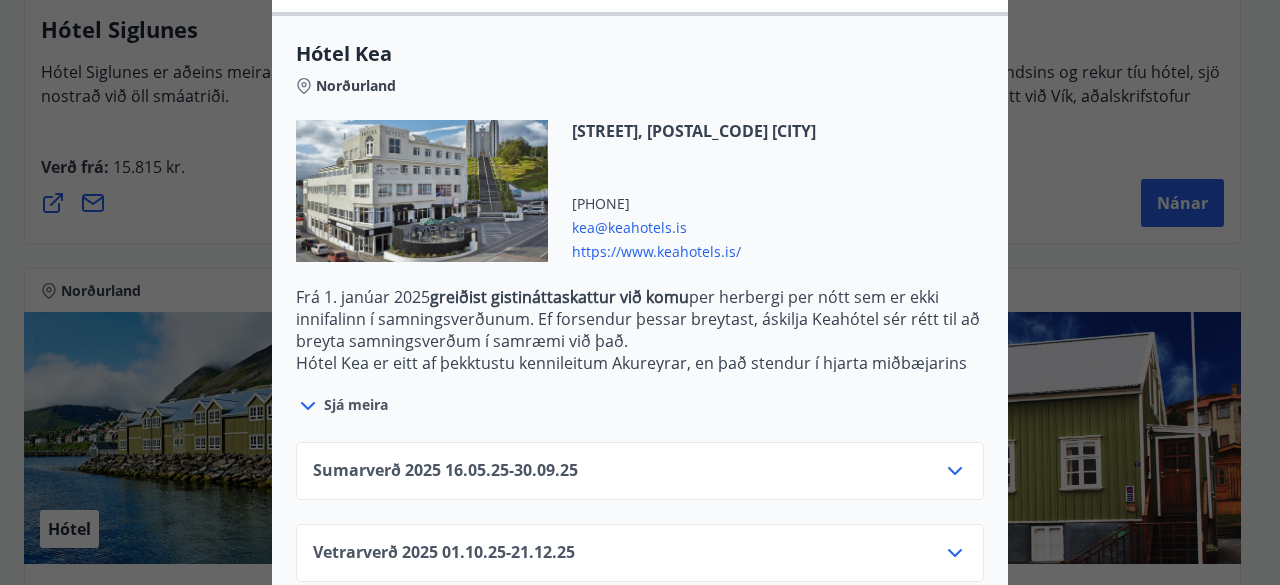 scroll, scrollTop: 554, scrollLeft: 0, axis: vertical 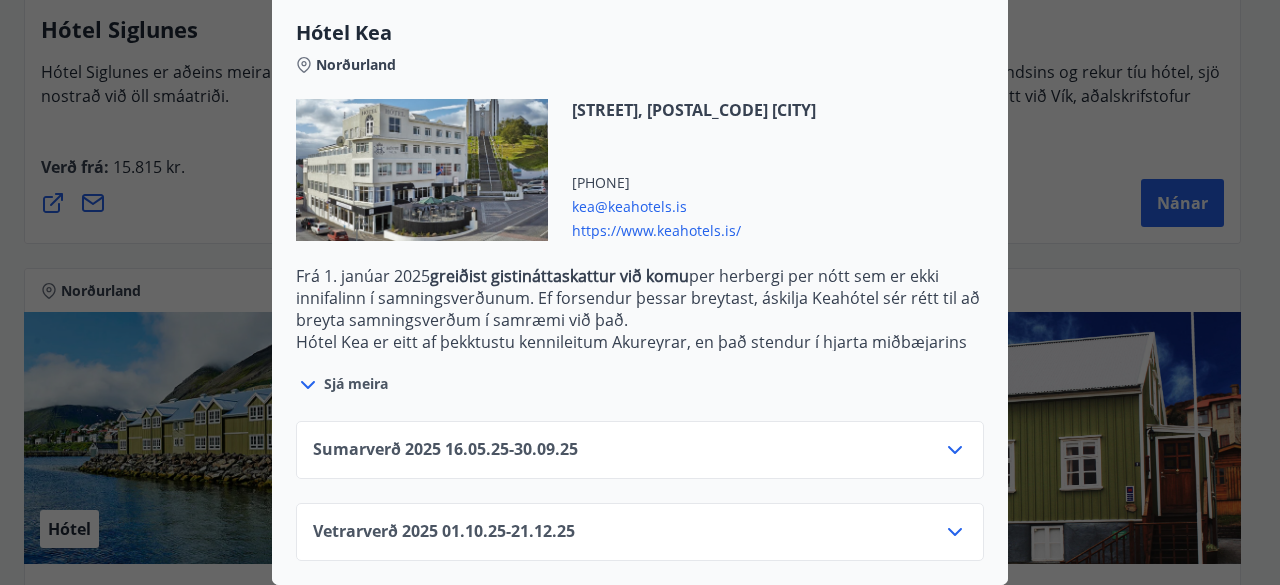 click 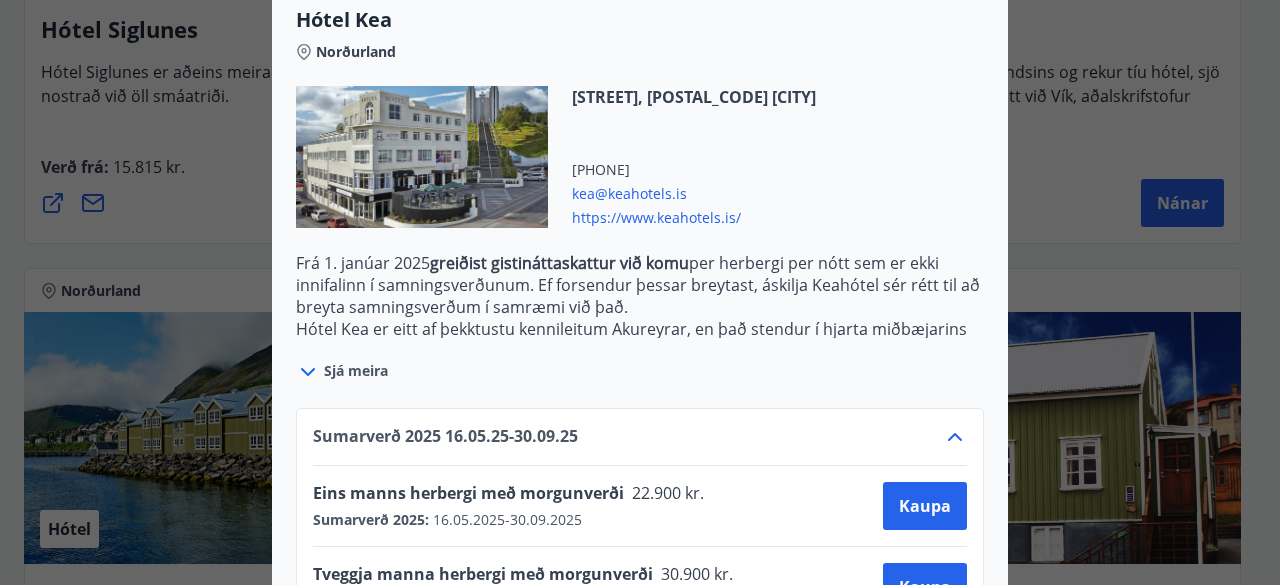 click on "Sumarverð 2025   [DATE]  -  [DATE] Eins manns herbergi með morgunverði [PRICE] kr. Sumarverð 2025 : [DATE]  -  [DATE] Kaupa Tveggja manna herbergi með morgunverði [PRICE] kr. Sumarverð 2025 : [DATE]  -  [DATE] Kaupa" at bounding box center (640, 518) 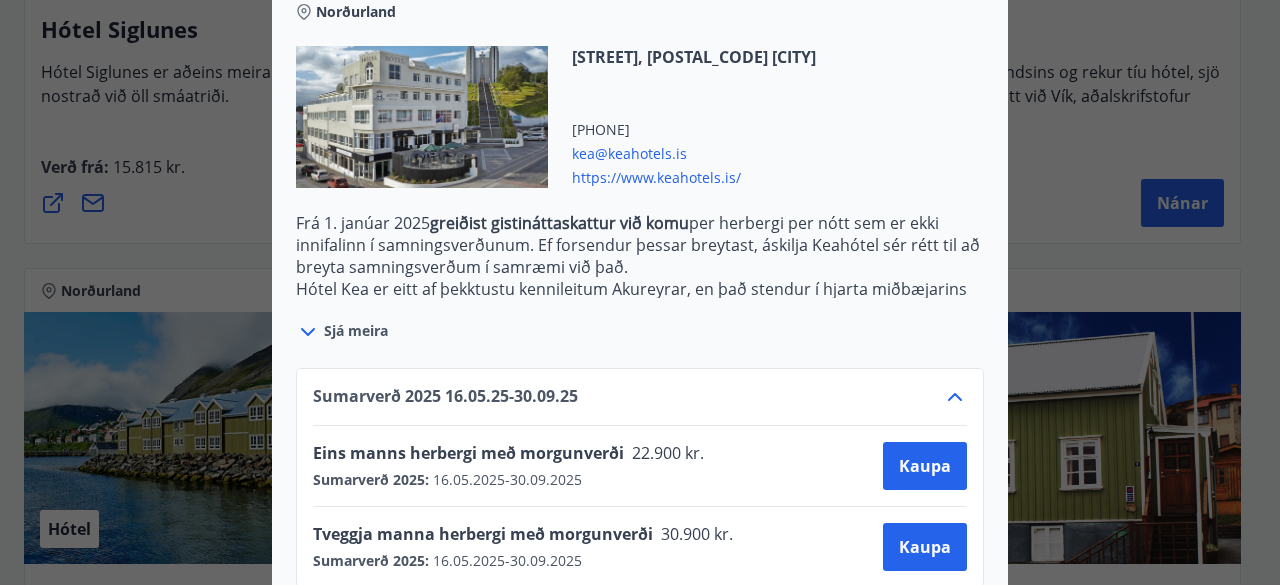 click on "Sumarverð 2025   [DATE]  -  [DATE] Eins manns herbergi með morgunverði [PRICE] kr. Sumarverð 2025 : [DATE]  -  [DATE] Kaupa Tveggja manna herbergi með morgunverði [PRICE] kr. Sumarverð 2025 : [DATE]  -  [DATE] Kaupa" at bounding box center (640, 478) 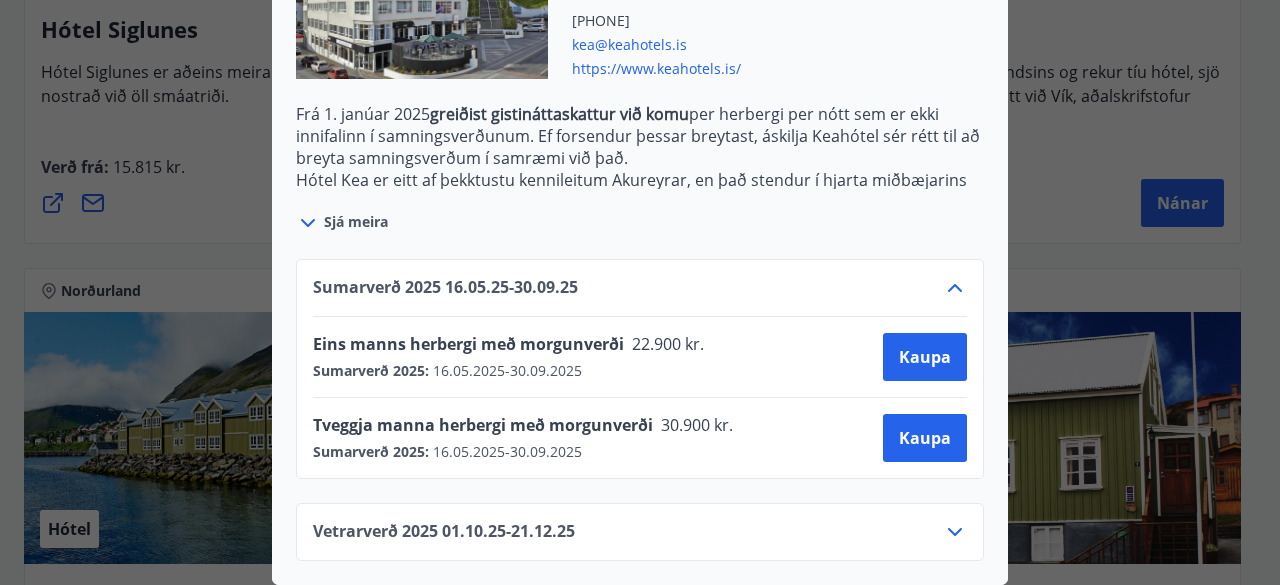 scroll, scrollTop: 716, scrollLeft: 0, axis: vertical 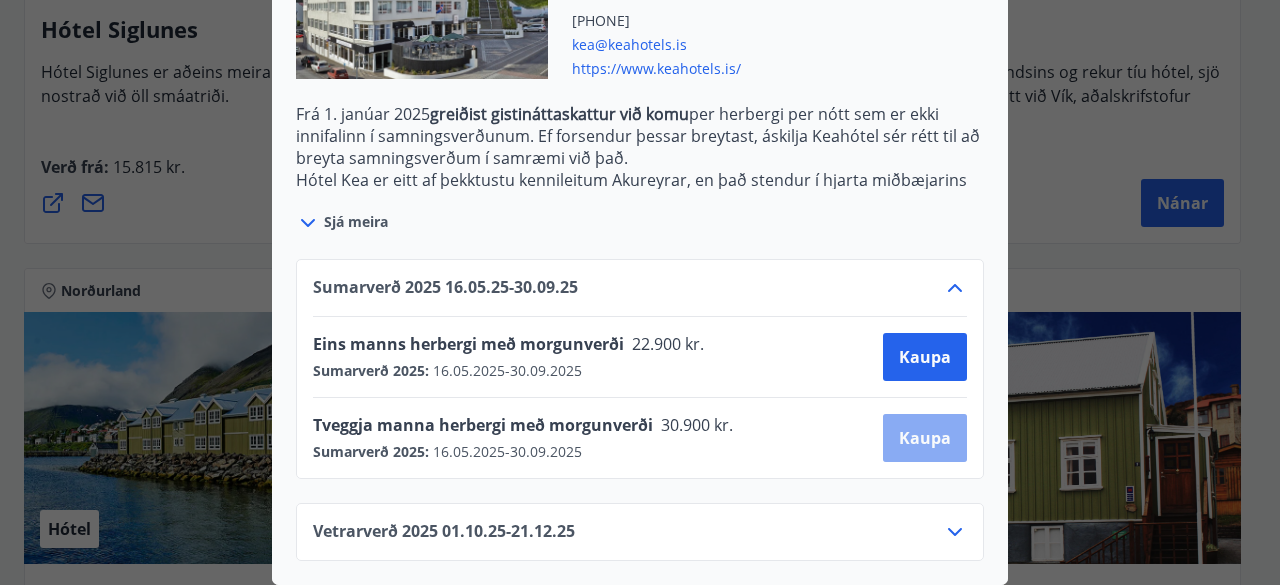 click on "Kaupa" at bounding box center [925, 438] 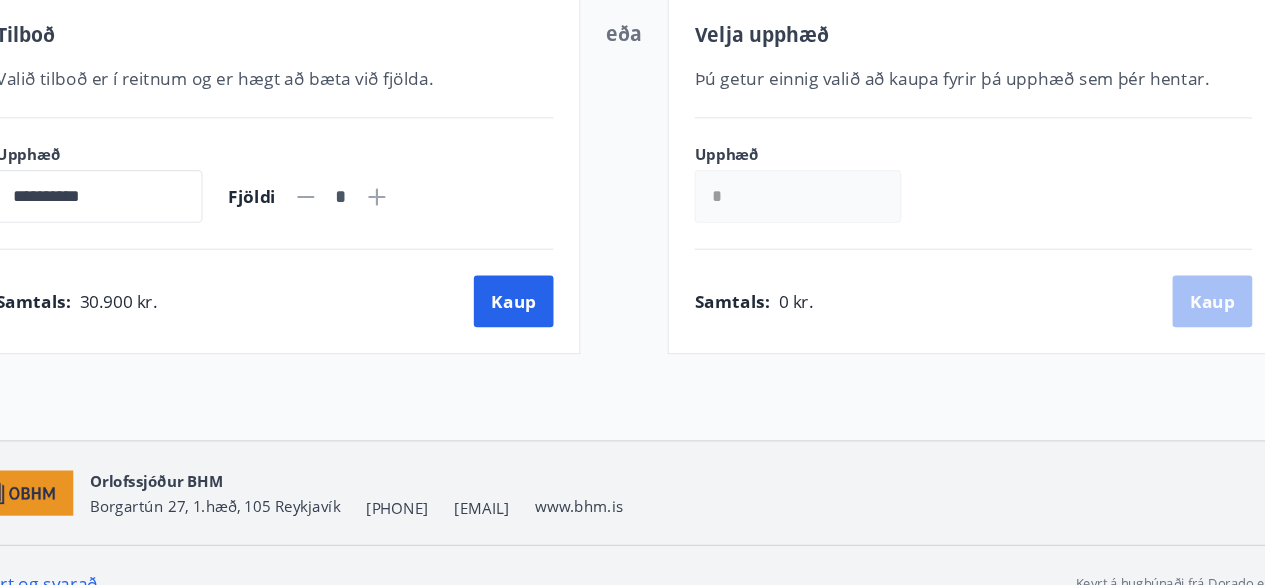 scroll, scrollTop: 419, scrollLeft: 0, axis: vertical 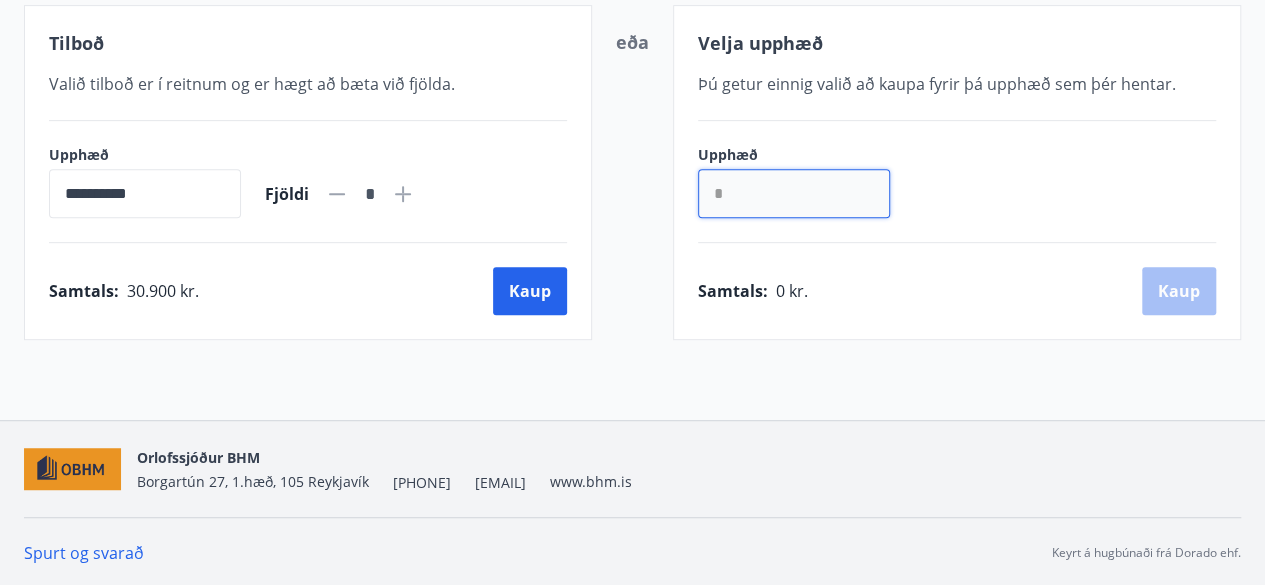 click on "*" at bounding box center [794, 193] 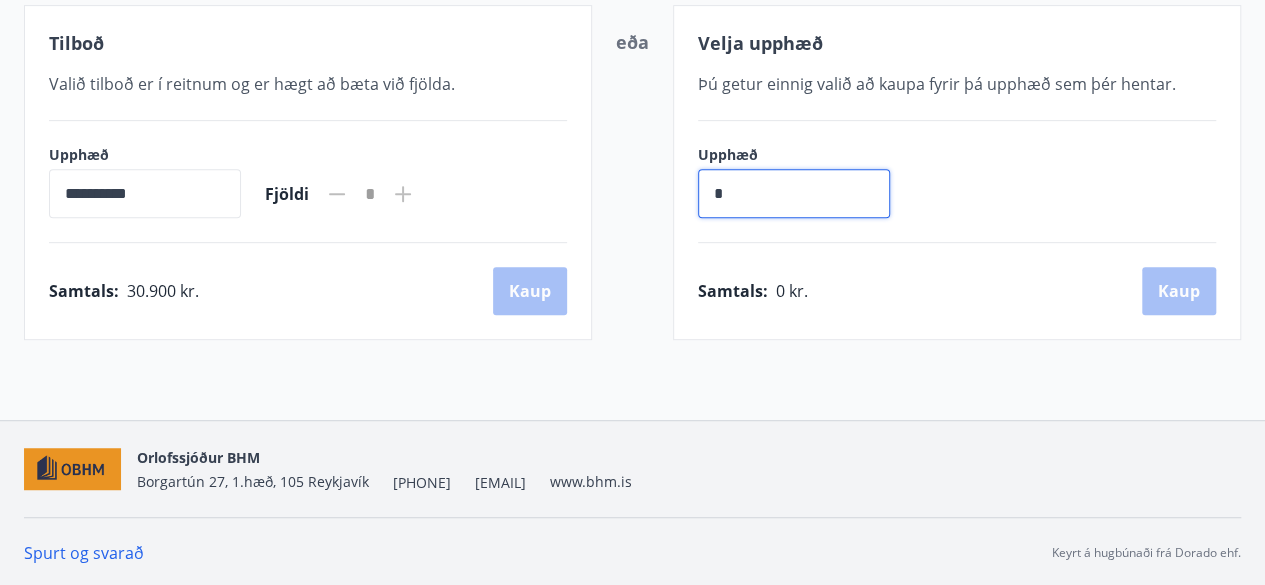click on "*" at bounding box center (794, 193) 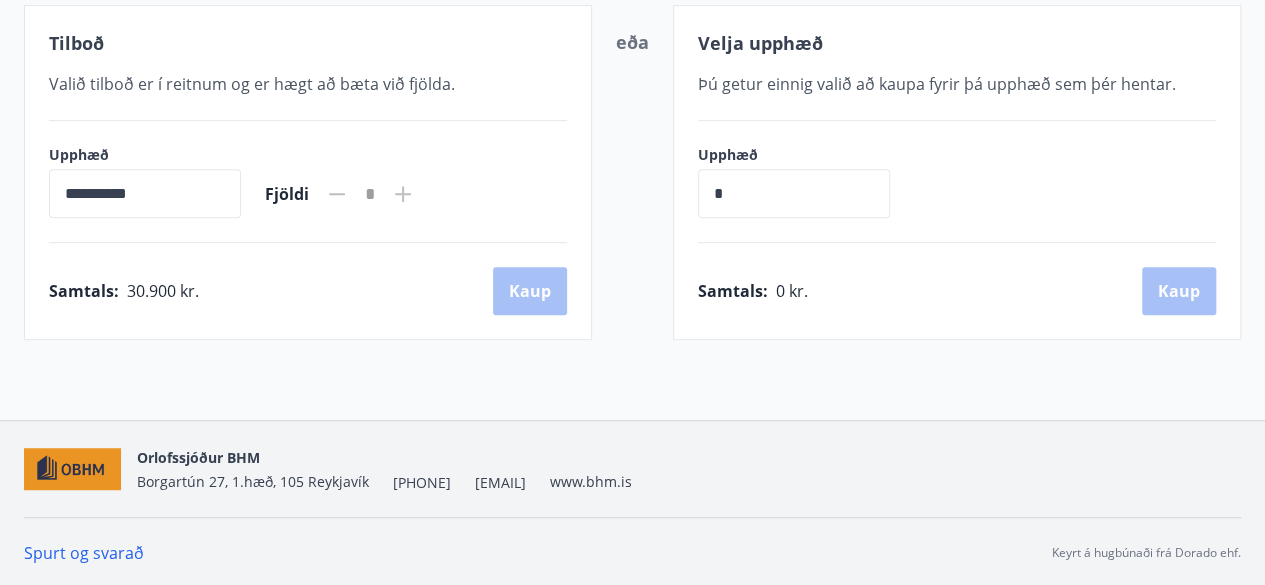 click on "**********" at bounding box center (632, 172) 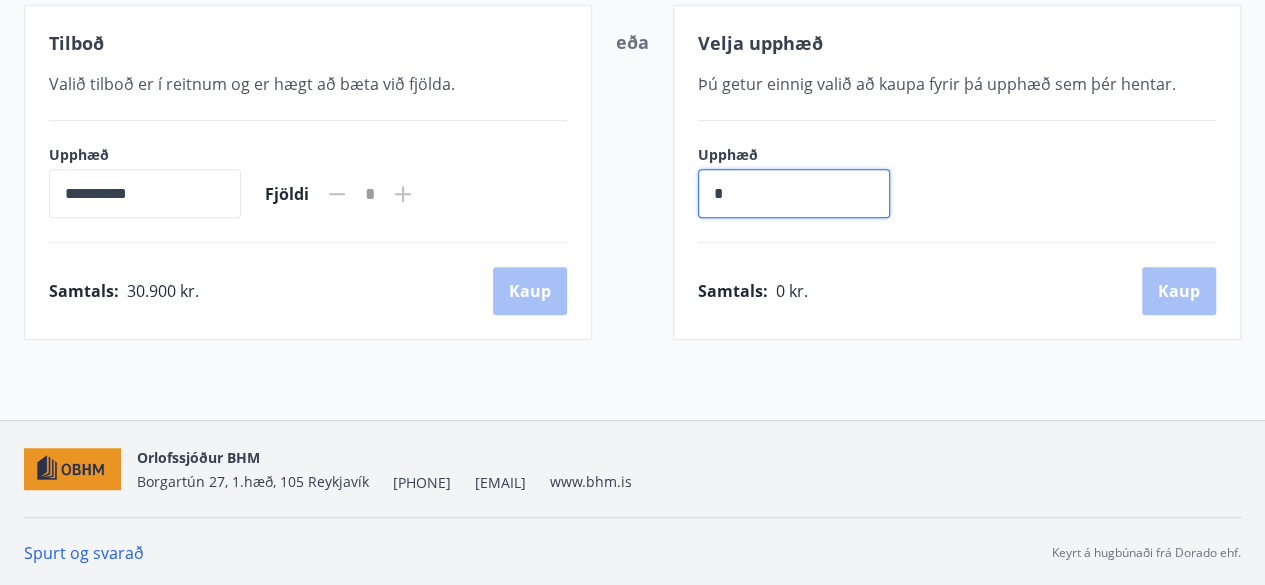 click on "*" at bounding box center (794, 193) 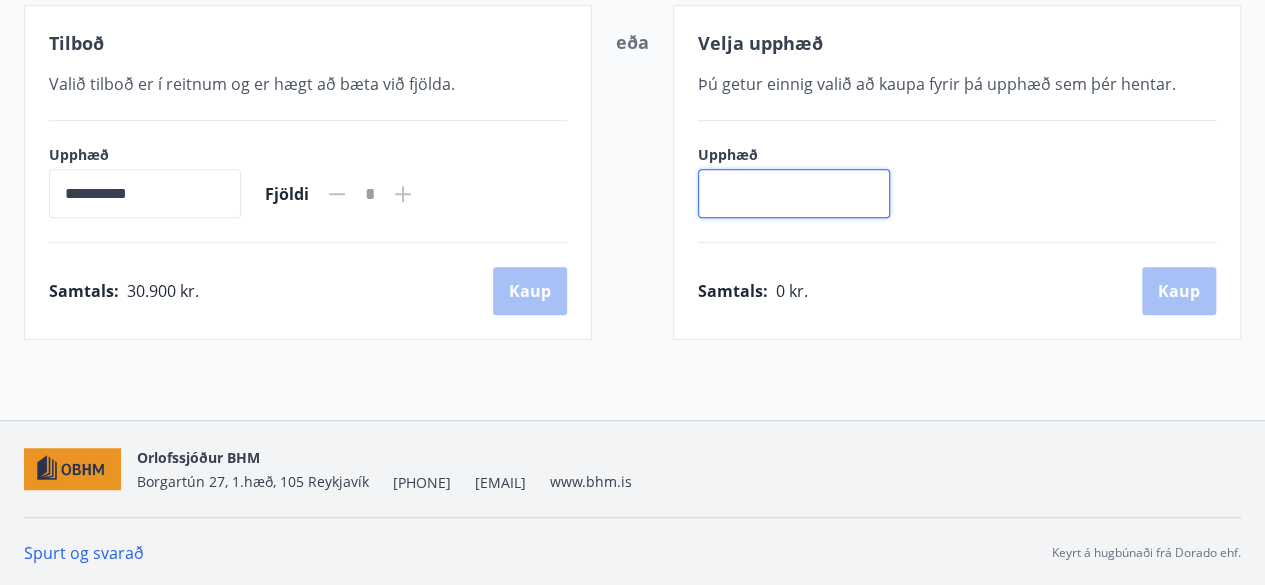 type 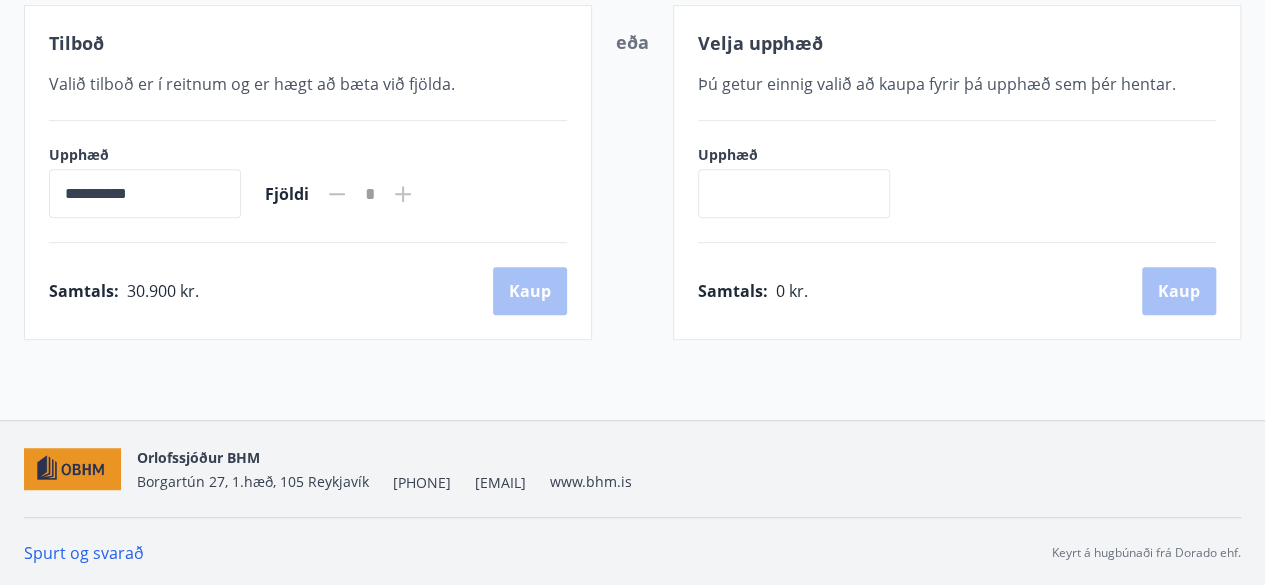 click 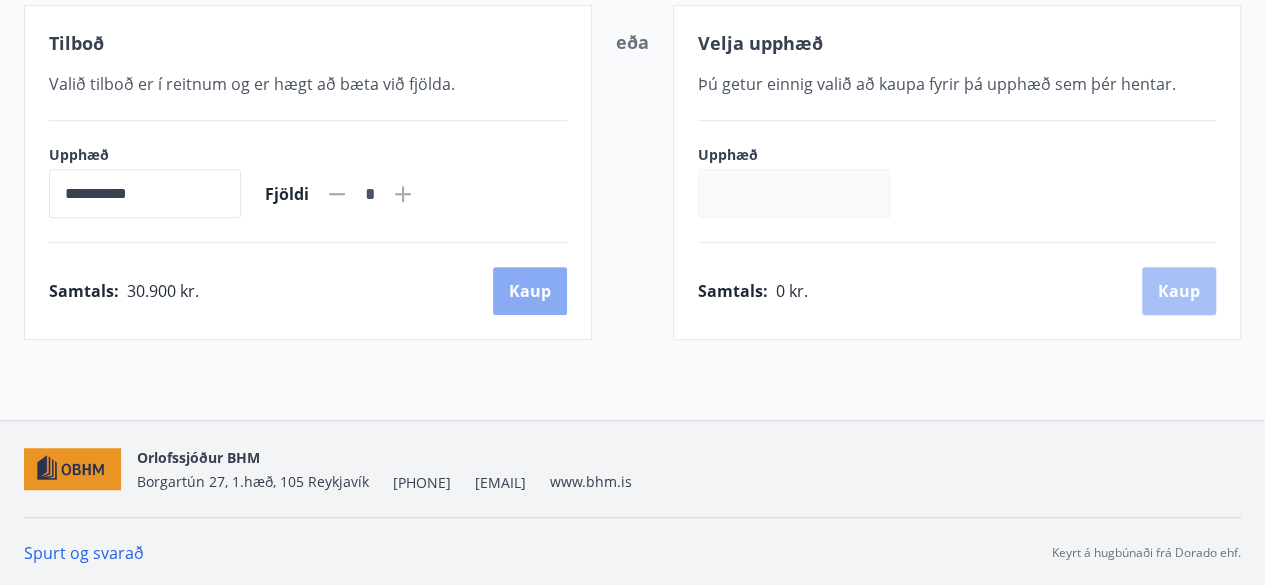 click on "Kaup" at bounding box center (530, 291) 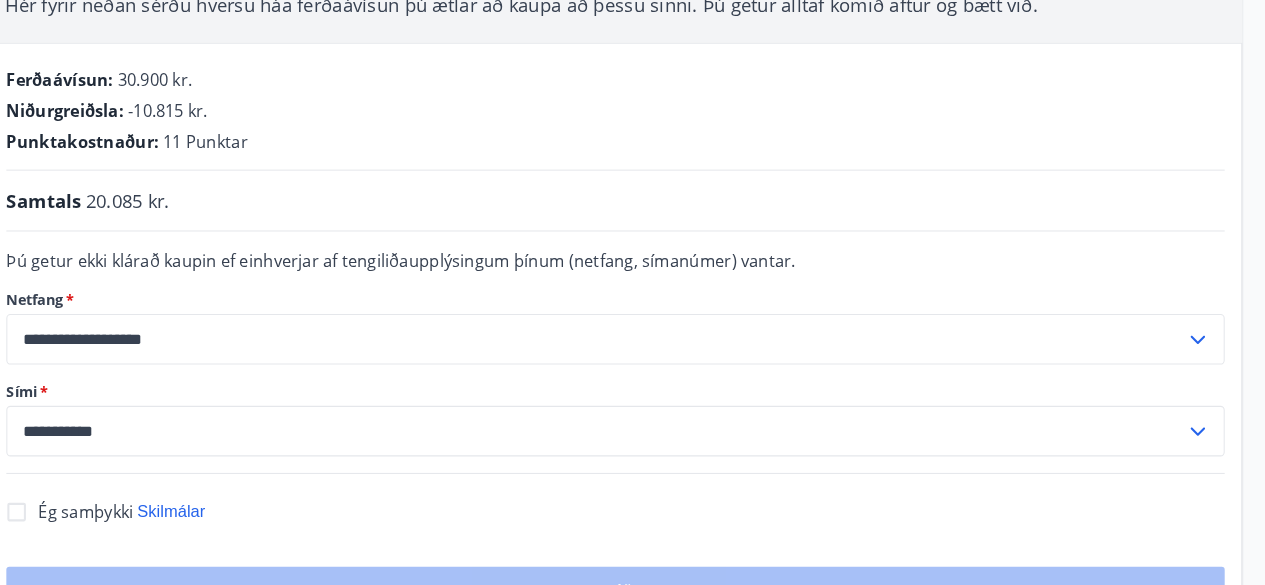 scroll, scrollTop: 419, scrollLeft: 0, axis: vertical 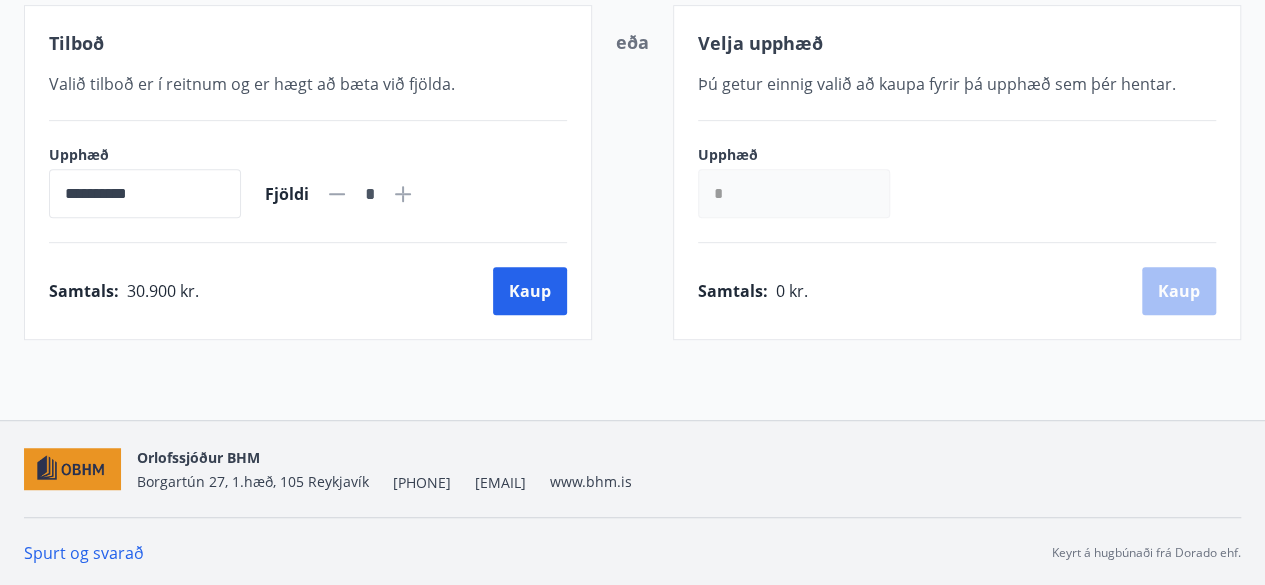 click on "**********" at bounding box center [145, 193] 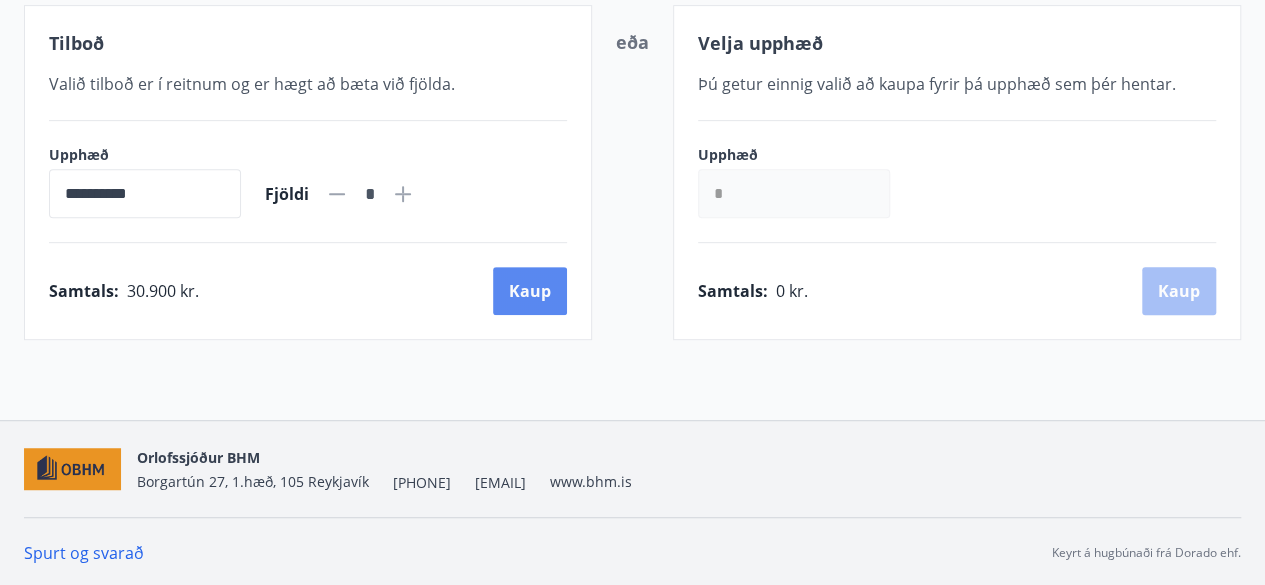 click on "Kaup" at bounding box center (530, 291) 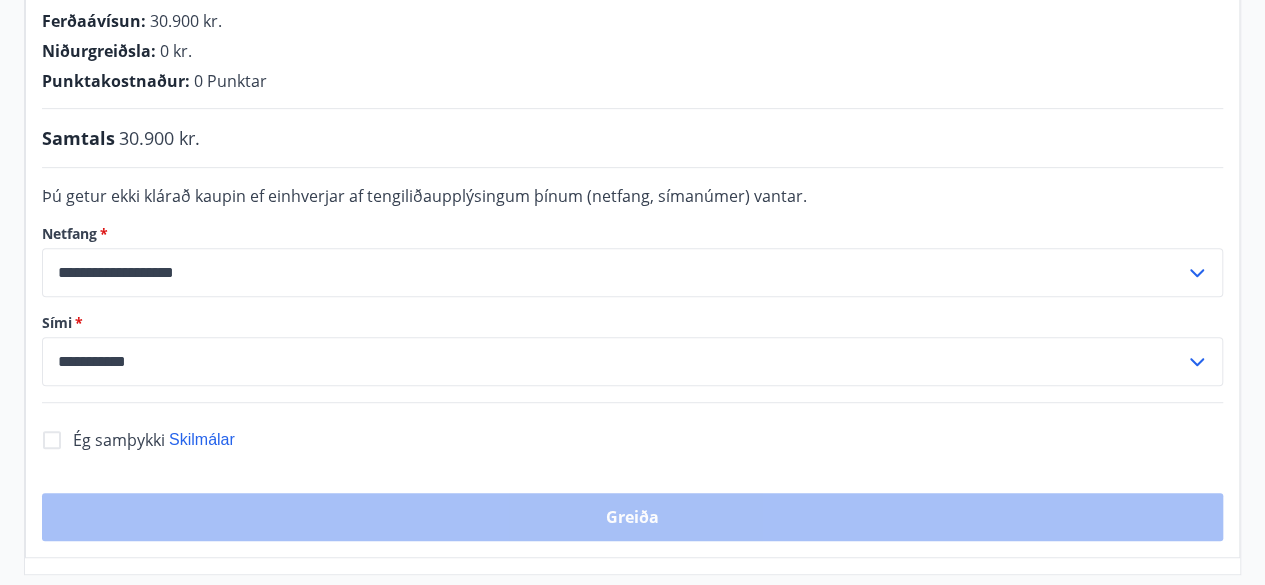 scroll, scrollTop: 419, scrollLeft: 0, axis: vertical 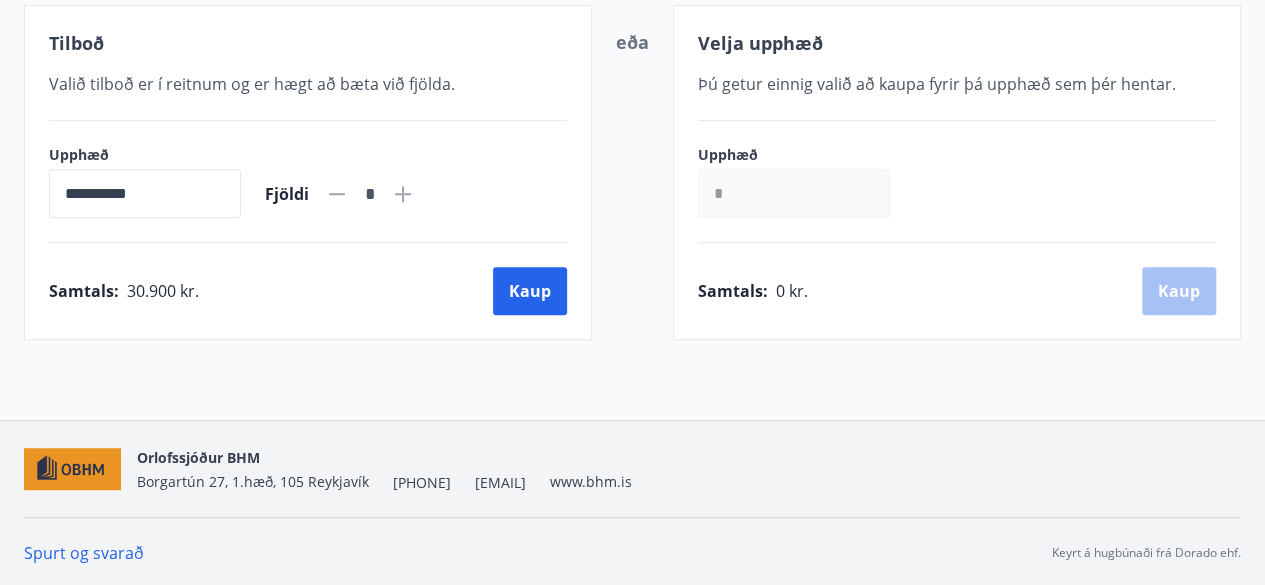 click on "*" at bounding box center (794, 193) 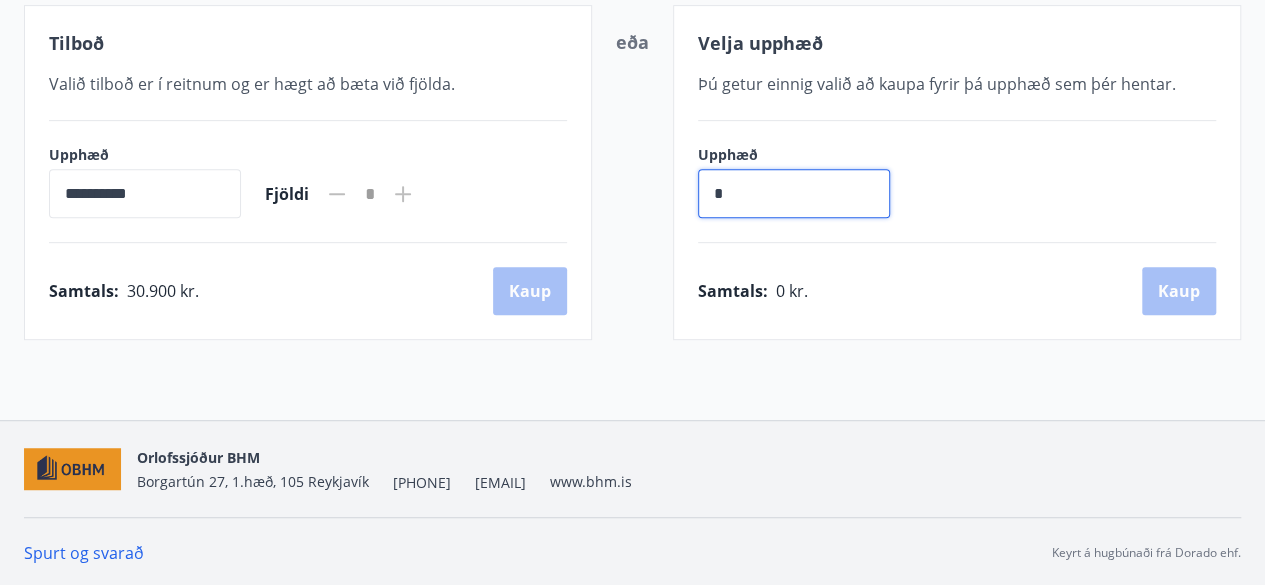 click on "*" at bounding box center [794, 193] 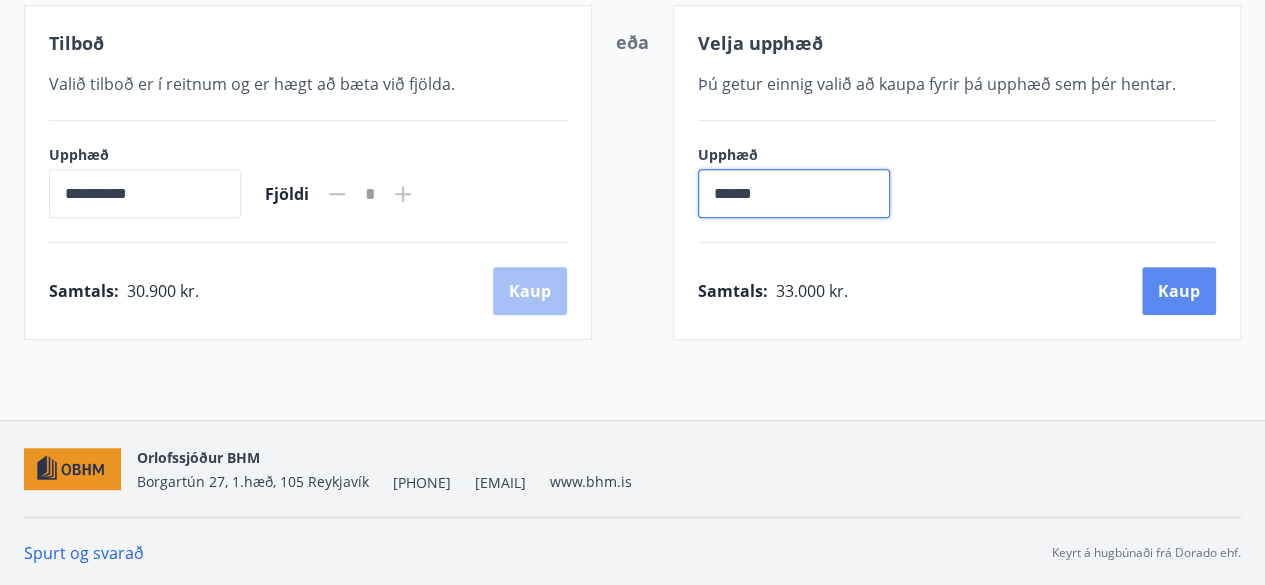 type on "******" 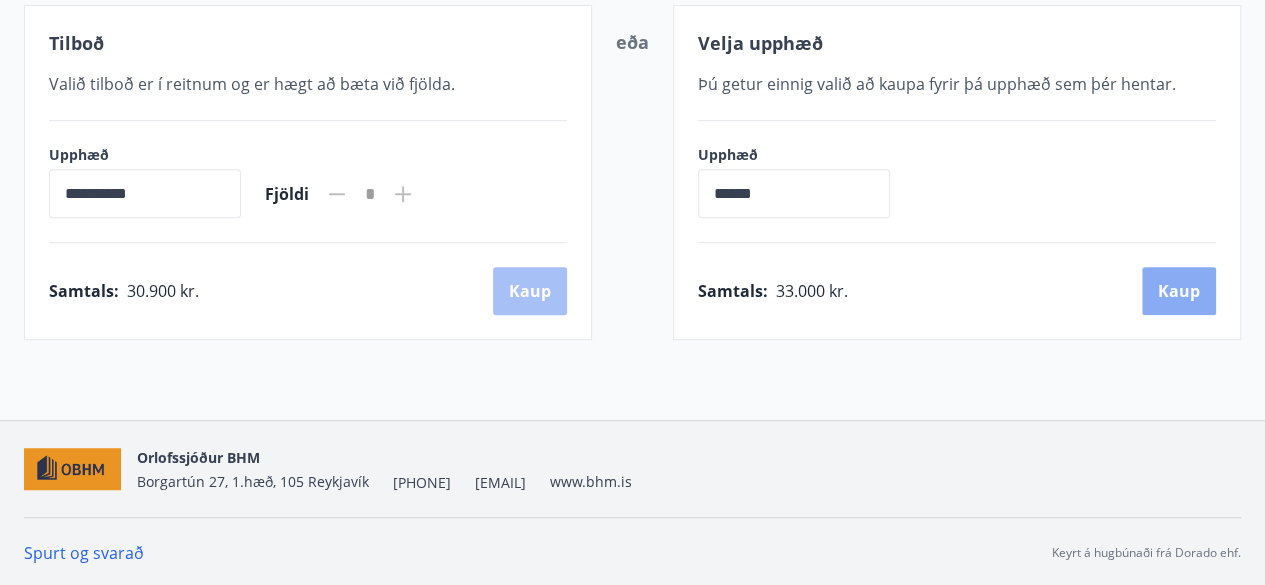 click on "Kaup" at bounding box center [1179, 291] 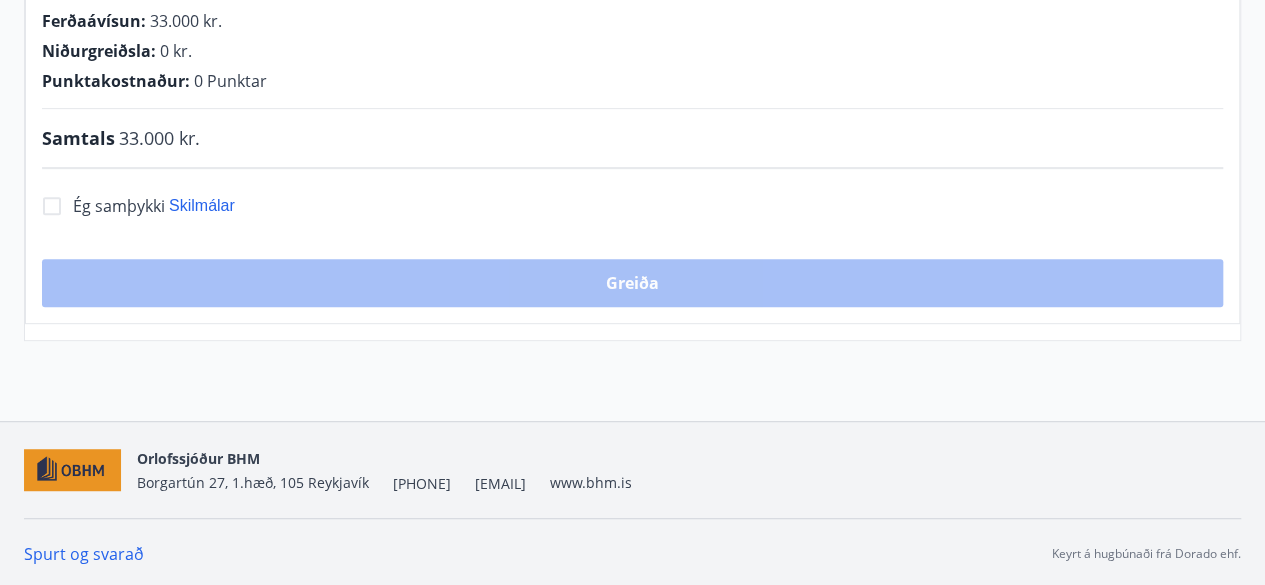 scroll, scrollTop: 419, scrollLeft: 0, axis: vertical 